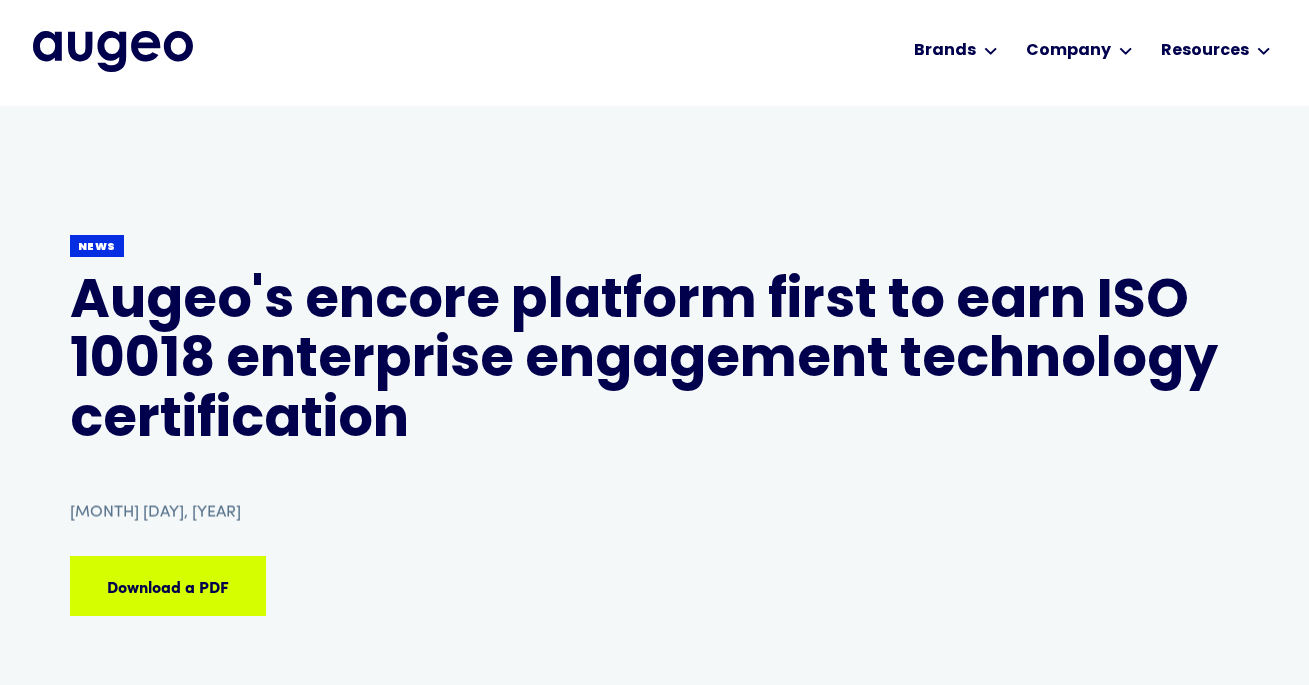 scroll, scrollTop: 0, scrollLeft: 0, axis: both 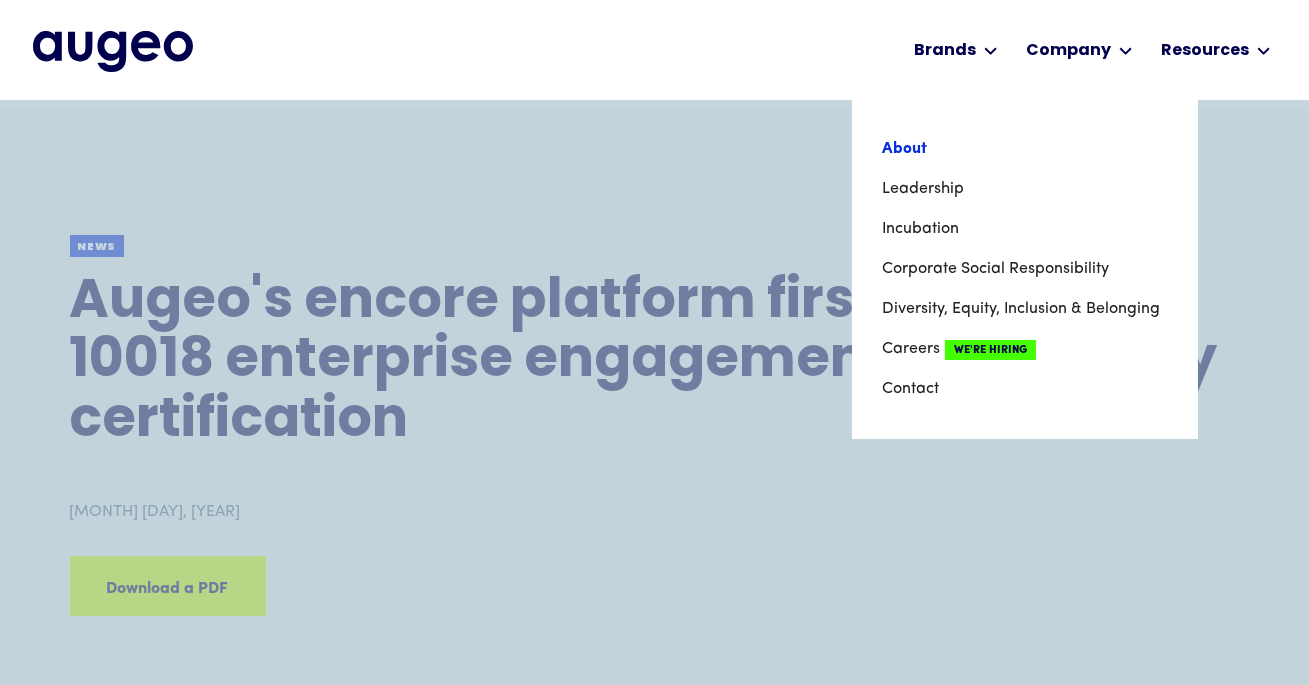 click on "About" at bounding box center (1025, 149) 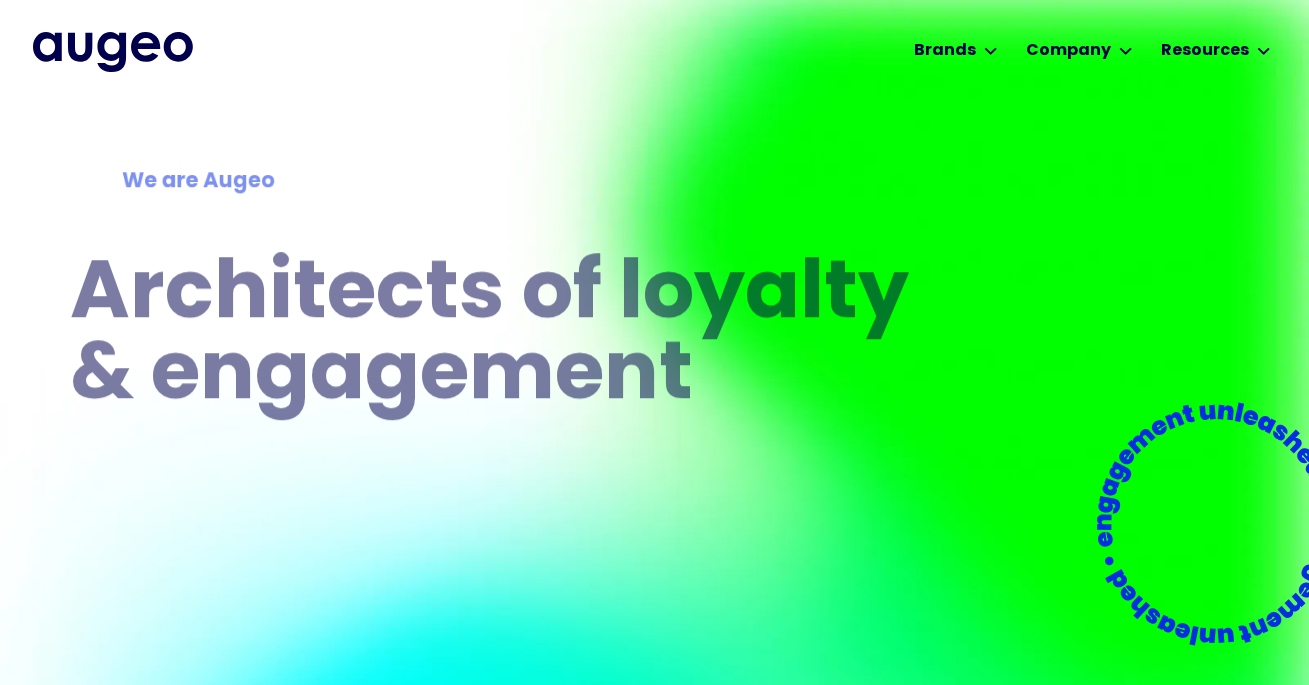 scroll, scrollTop: 0, scrollLeft: 0, axis: both 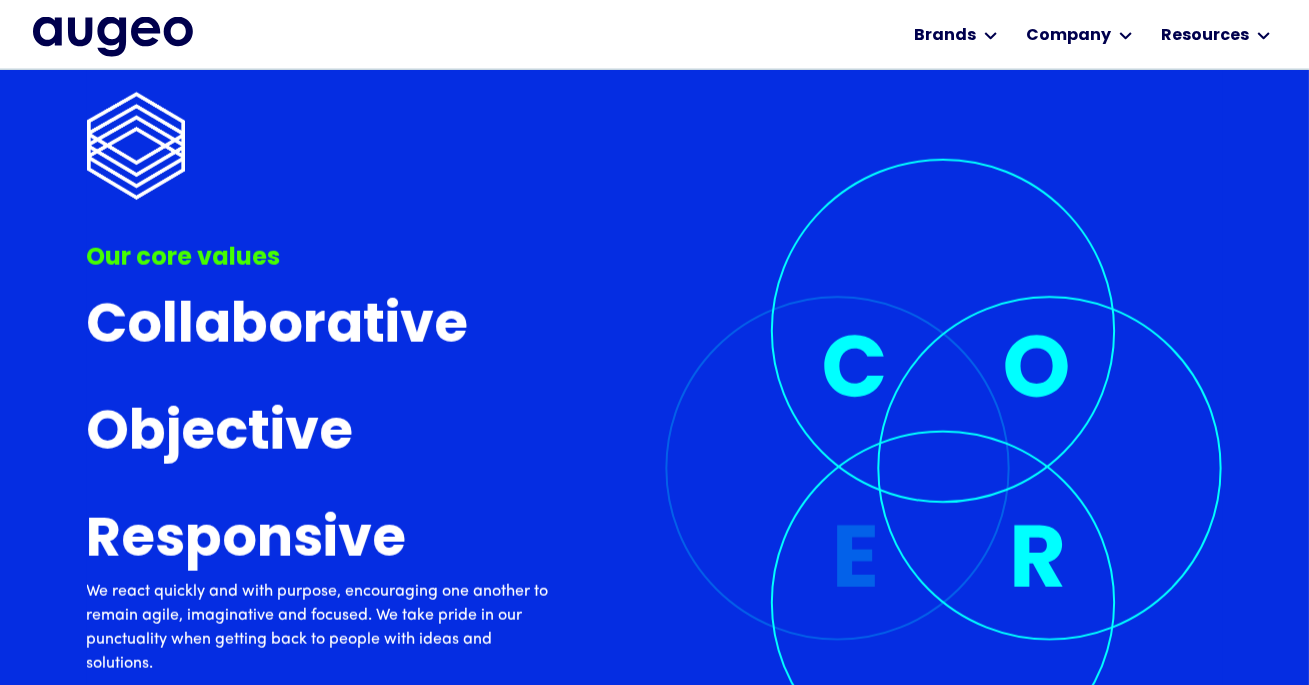 click at bounding box center (113, 37) 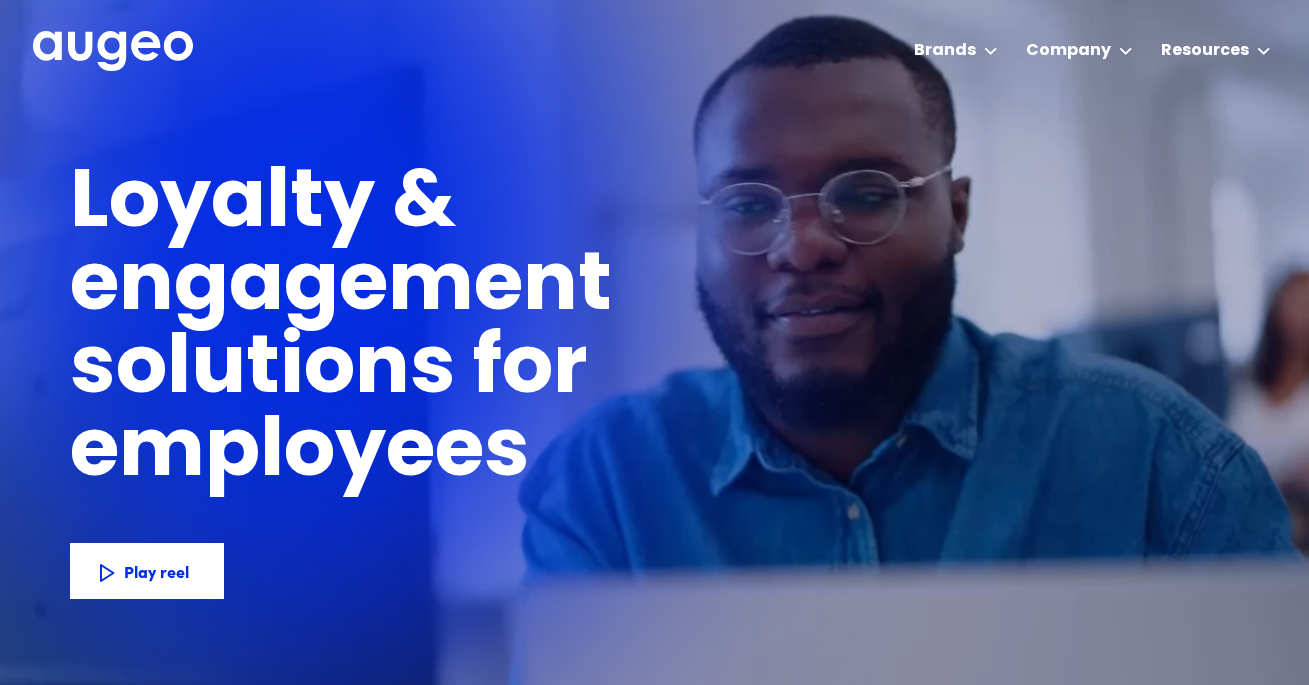 scroll, scrollTop: 0, scrollLeft: 0, axis: both 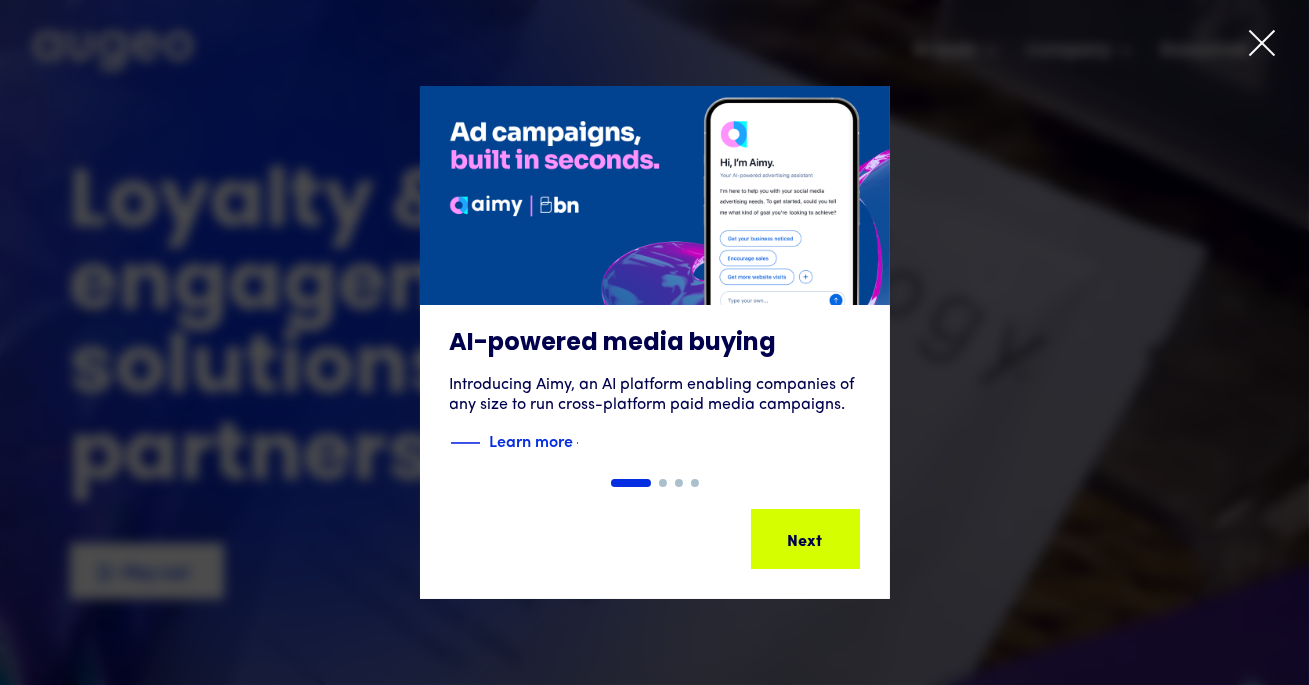 click 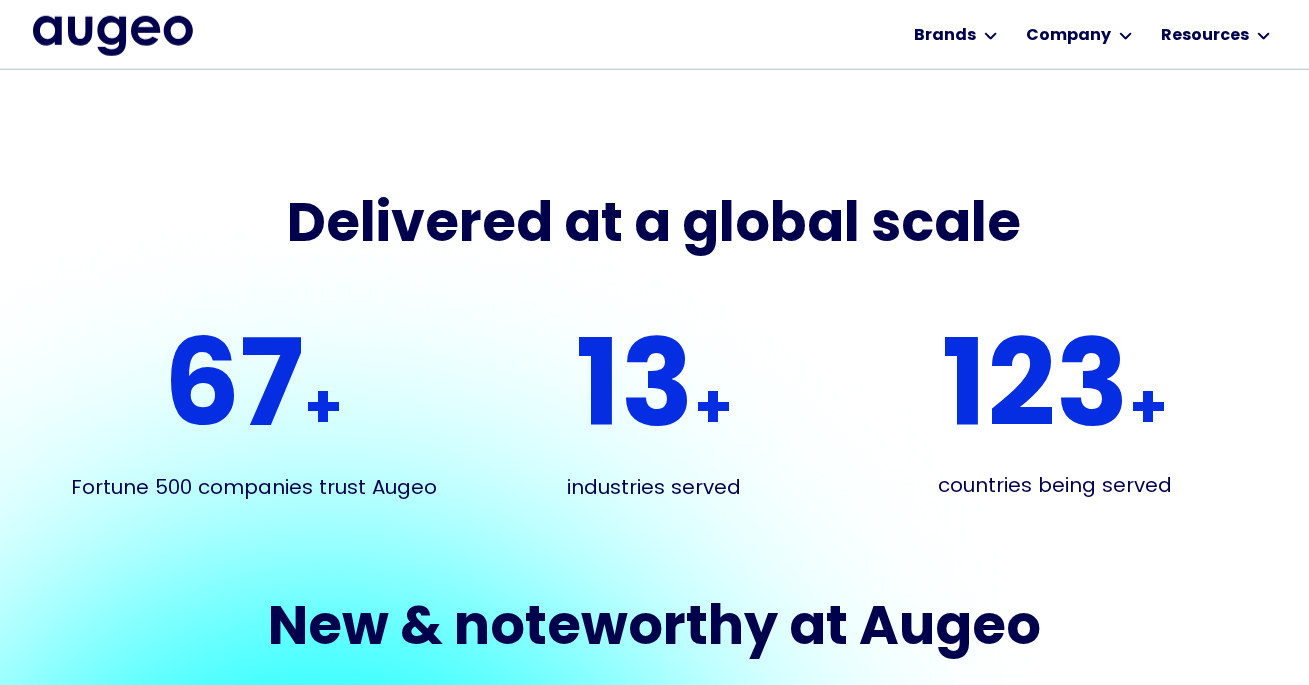 scroll, scrollTop: 3481, scrollLeft: 0, axis: vertical 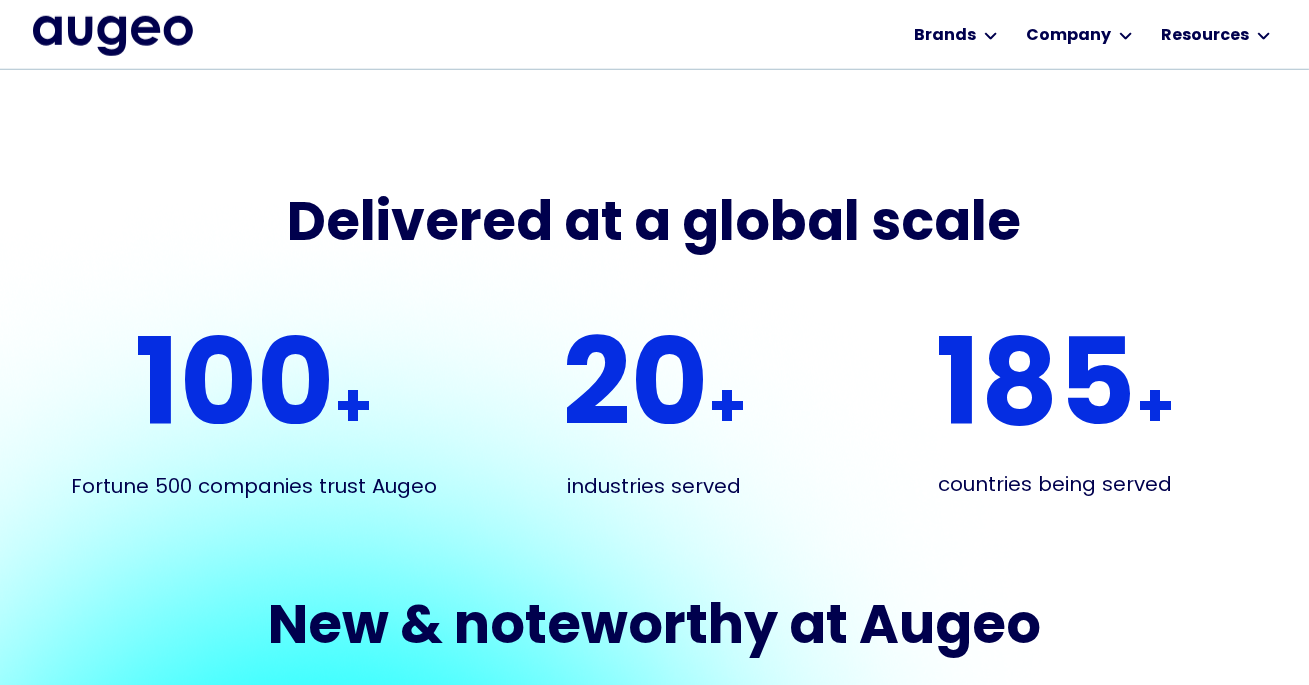 click on "Guides" at bounding box center (733, 1638) 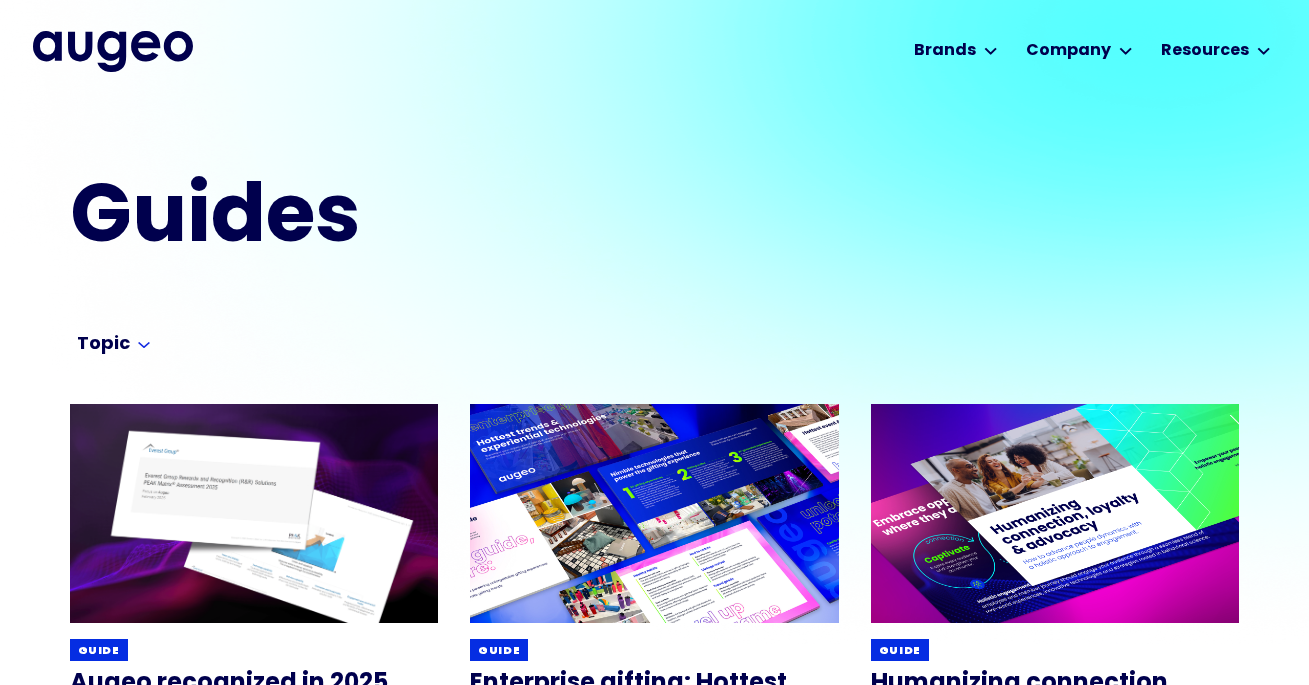 scroll, scrollTop: 0, scrollLeft: 0, axis: both 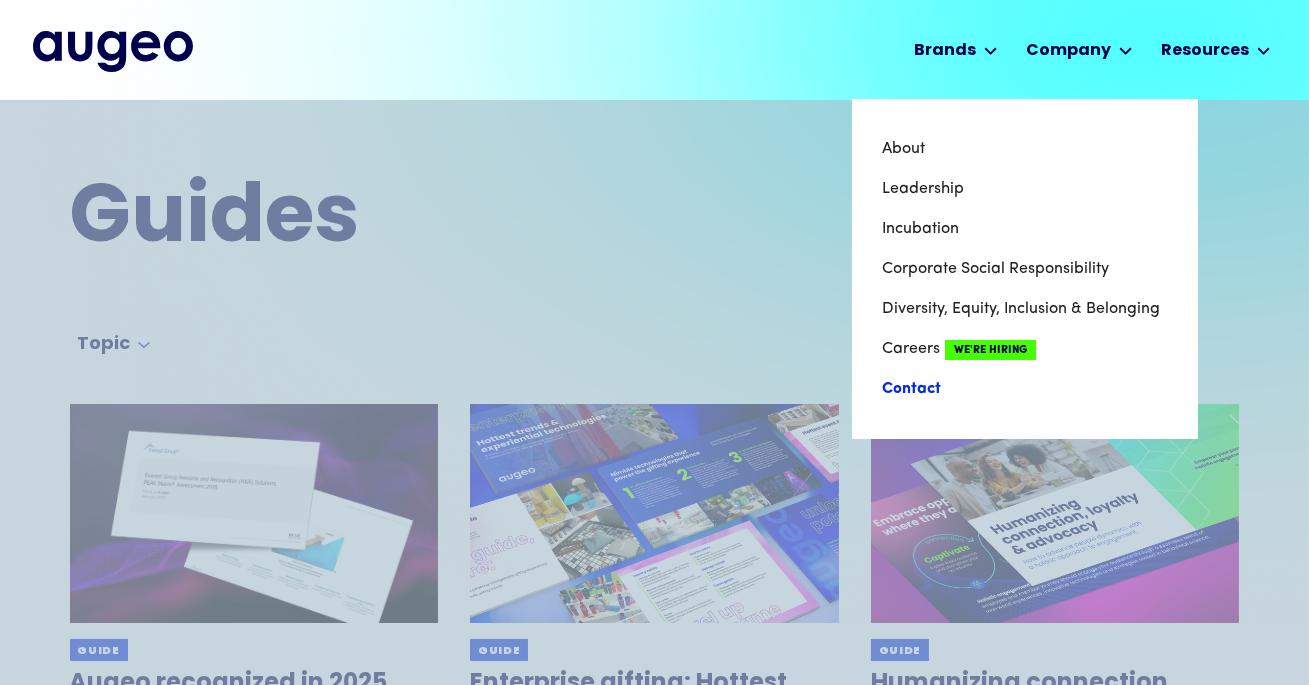 click on "Contact" at bounding box center [1025, 389] 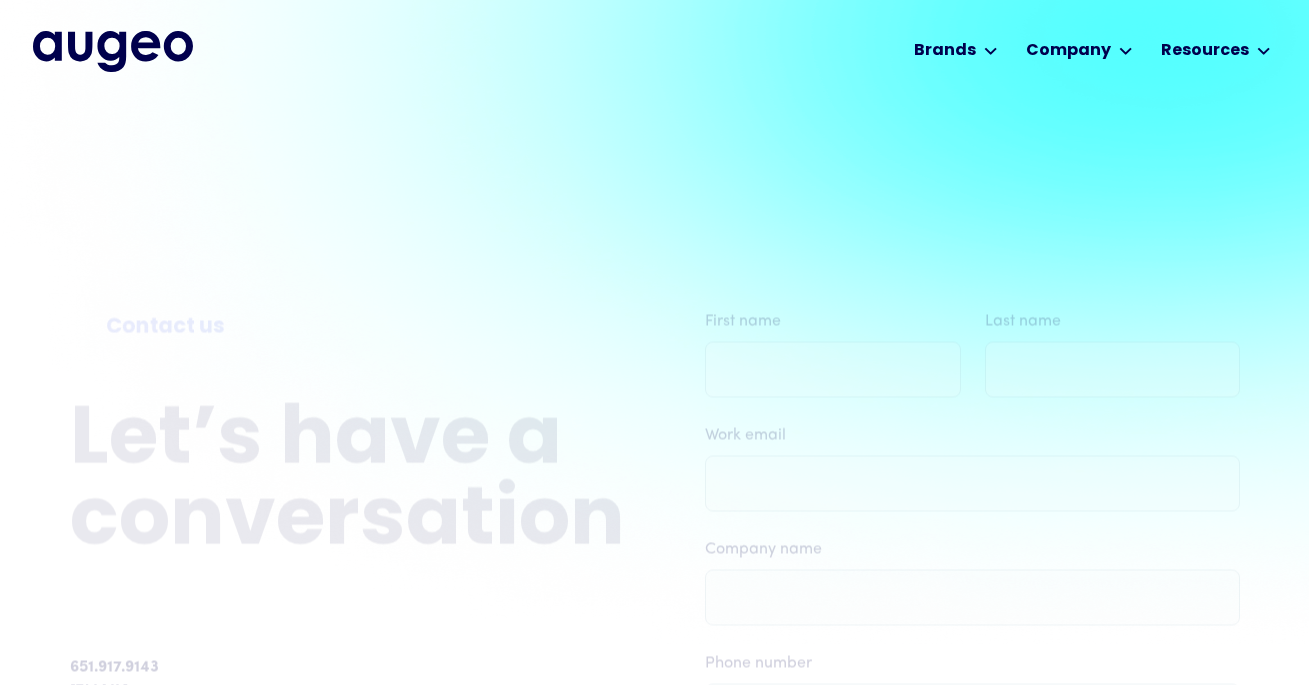 scroll, scrollTop: 0, scrollLeft: 0, axis: both 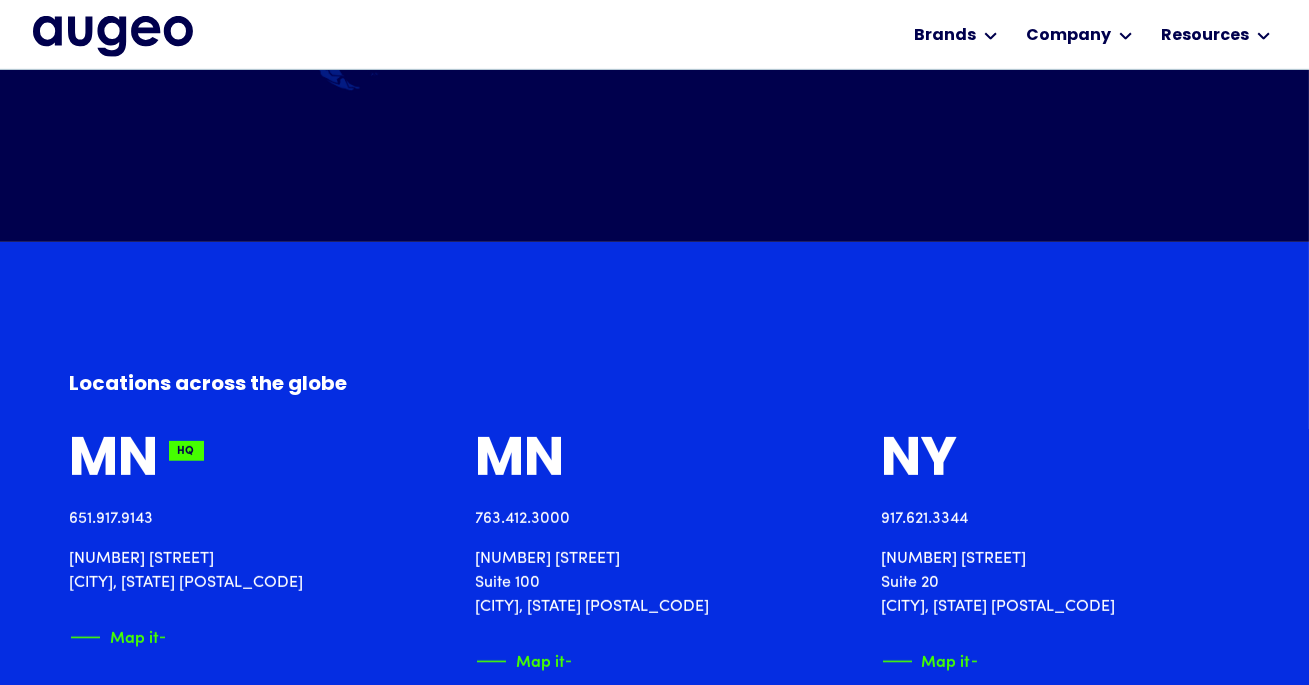 click on "Locations across the globe MN HQ 651.917.9143 2561 Territorial Road St. Paul, MN 55114  Map it  MN HQ 763.412.3000 111 Cheshire Lane Suite 100 Minnetonka, MN 55305  Map it  NY HQ 917.621.3344 400 Madison Avenue Suite 20 New York, NY 10017  Map it  MA HQ 50 Franklin Street, 2nd Floor Suite 2 Boston, MA 02110  Map it  NY HQ 260 E Broad Street Suite 100 Rochester, NY 14604  Map it  AZ HQ 602.957.7070 7047 E Greenway Parkway Suite 310 Scottsdale, AZ 85254  Map it  KS HQ 913.402.1881 7309 W 80th Street Suite 300  Overland Park, KS 66204  Map it  AR HQ 609 SW 8th Street Suite 600 Bentonville, AR 72712  Map it  NSW HQ 5 Martin Place Level 14 Sydney, NSW 2000  Map it  HDD HQ 147, 5th Floor, Workafella, Western Aqua, Hitech City, Hyderabad 500084  Map it" at bounding box center (654, 958) 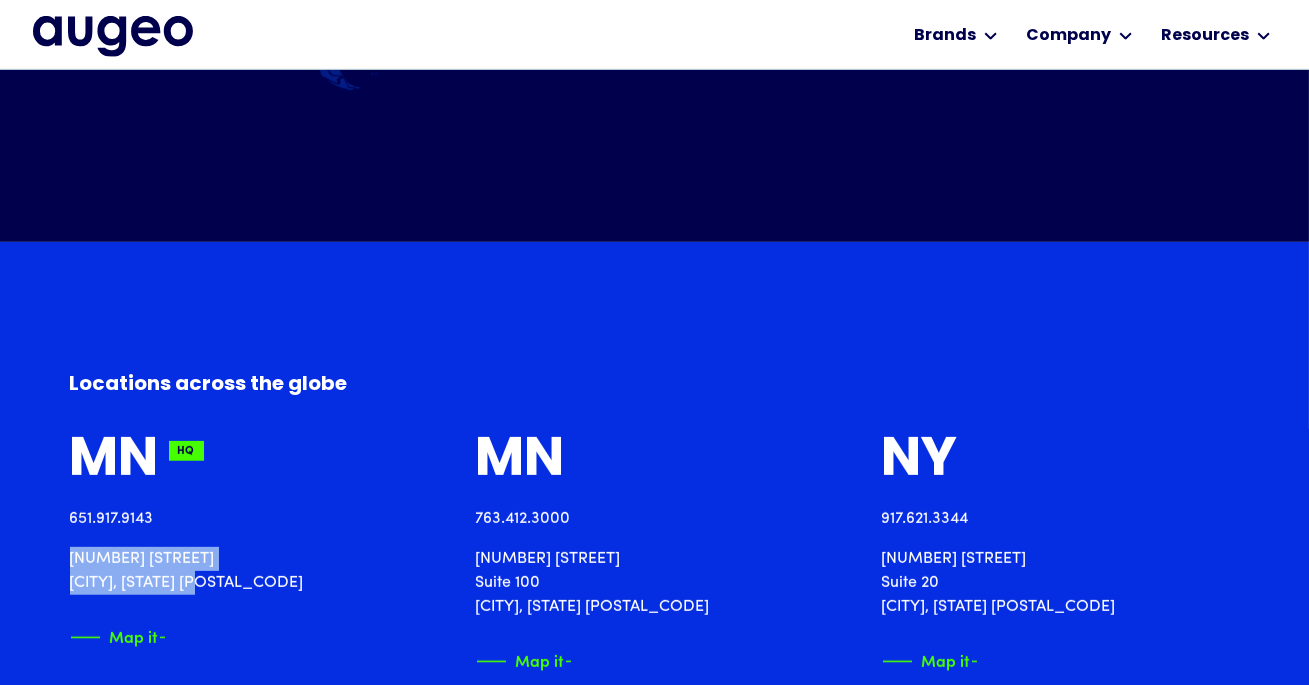 drag, startPoint x: 70, startPoint y: 233, endPoint x: 199, endPoint y: 248, distance: 129.86917 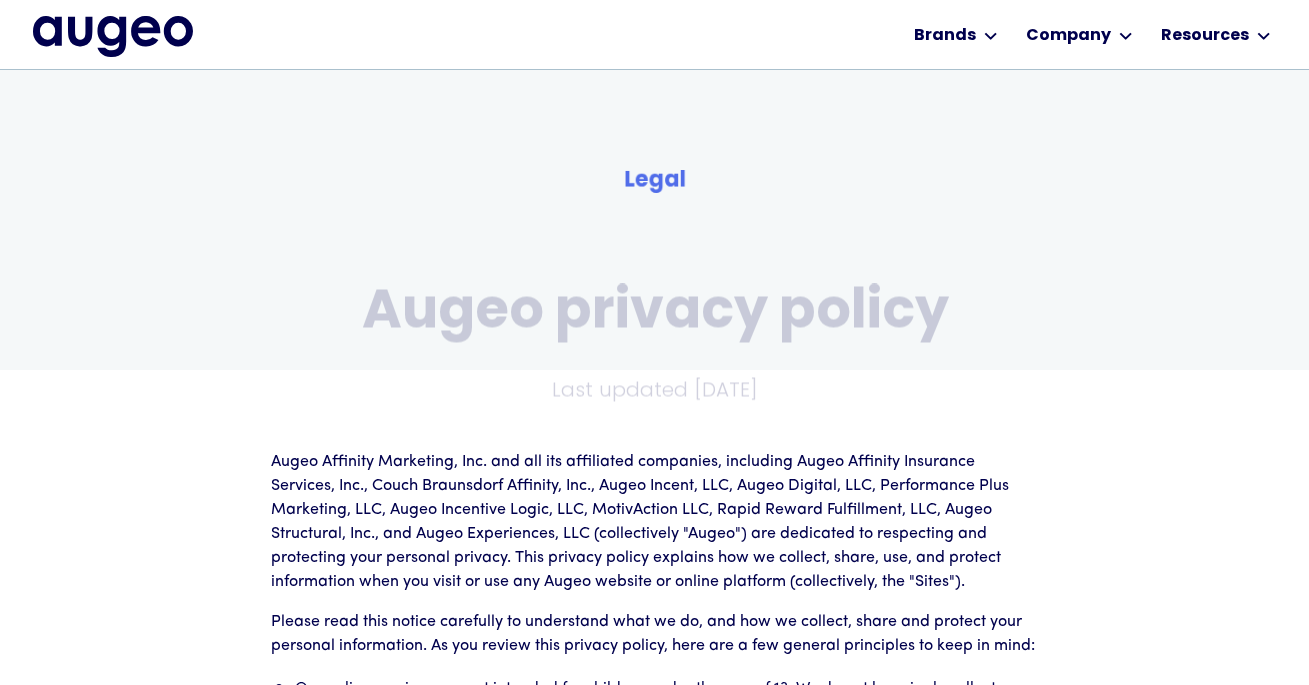 scroll, scrollTop: 2428, scrollLeft: 0, axis: vertical 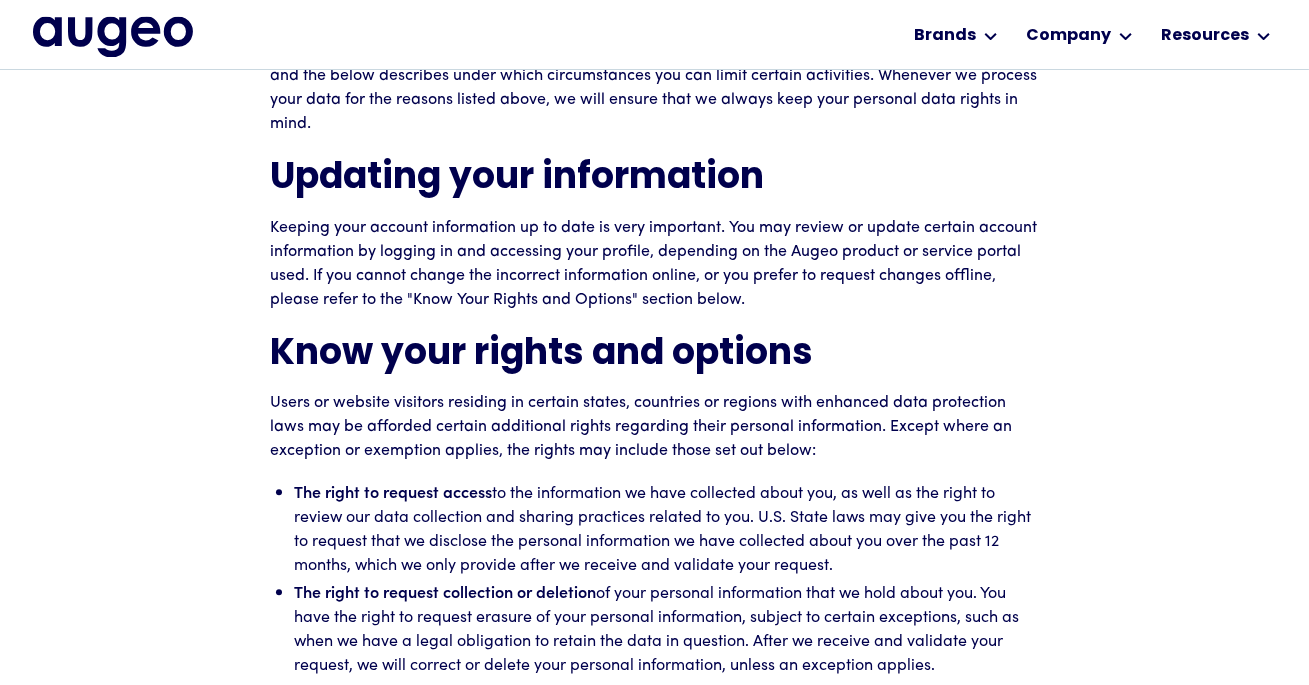 click on "https://www.dataprivacyframework.gov/framework-article/ANNEX-I-introduction" at bounding box center [609, 2251] 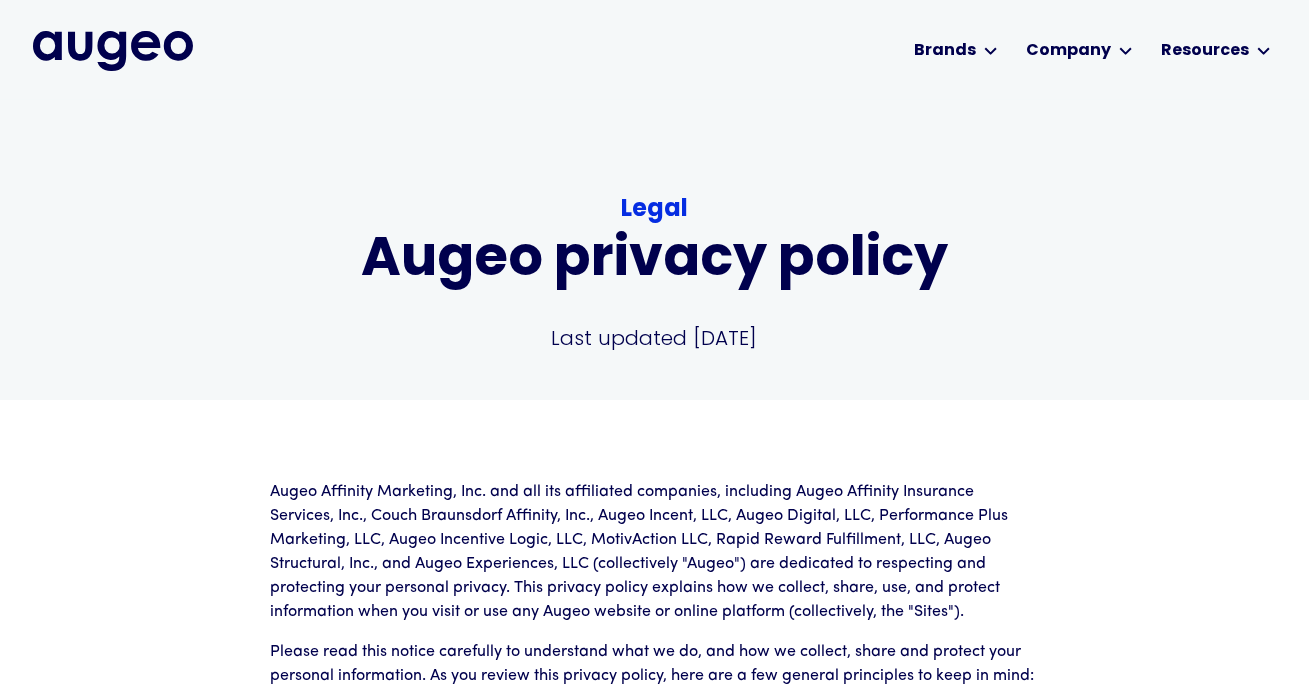 scroll, scrollTop: 0, scrollLeft: 0, axis: both 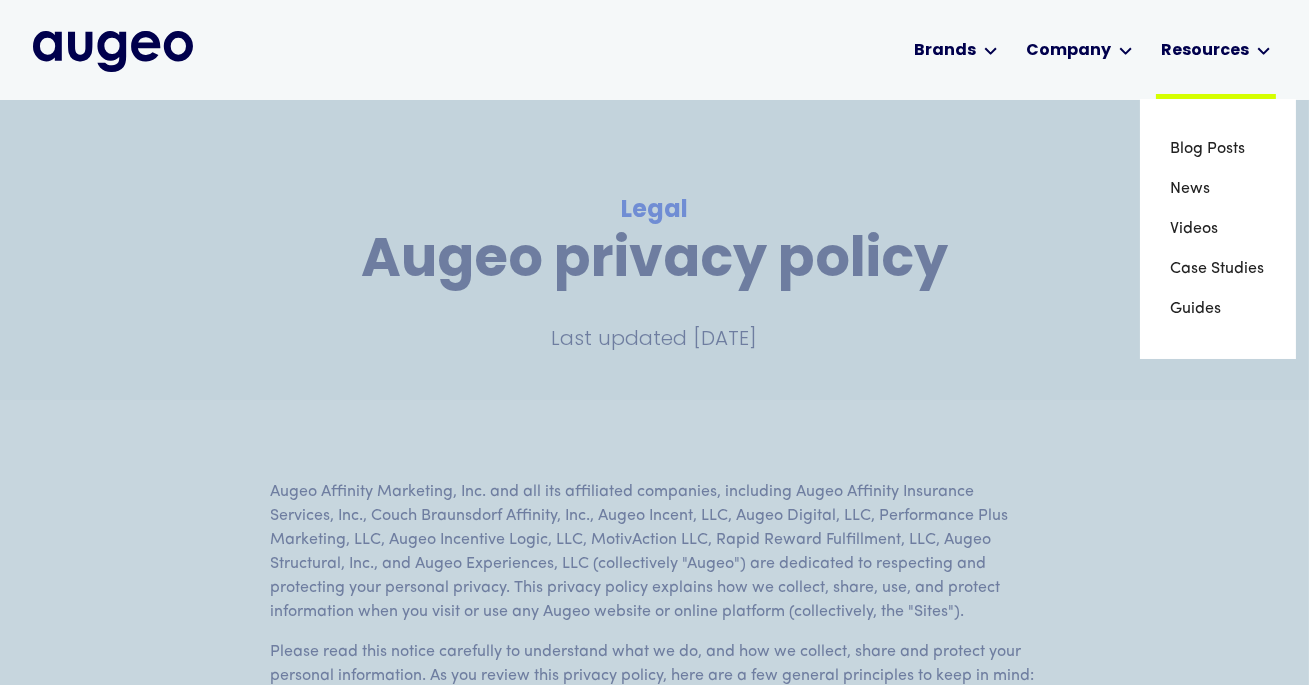 click on "Resources" at bounding box center [1205, 51] 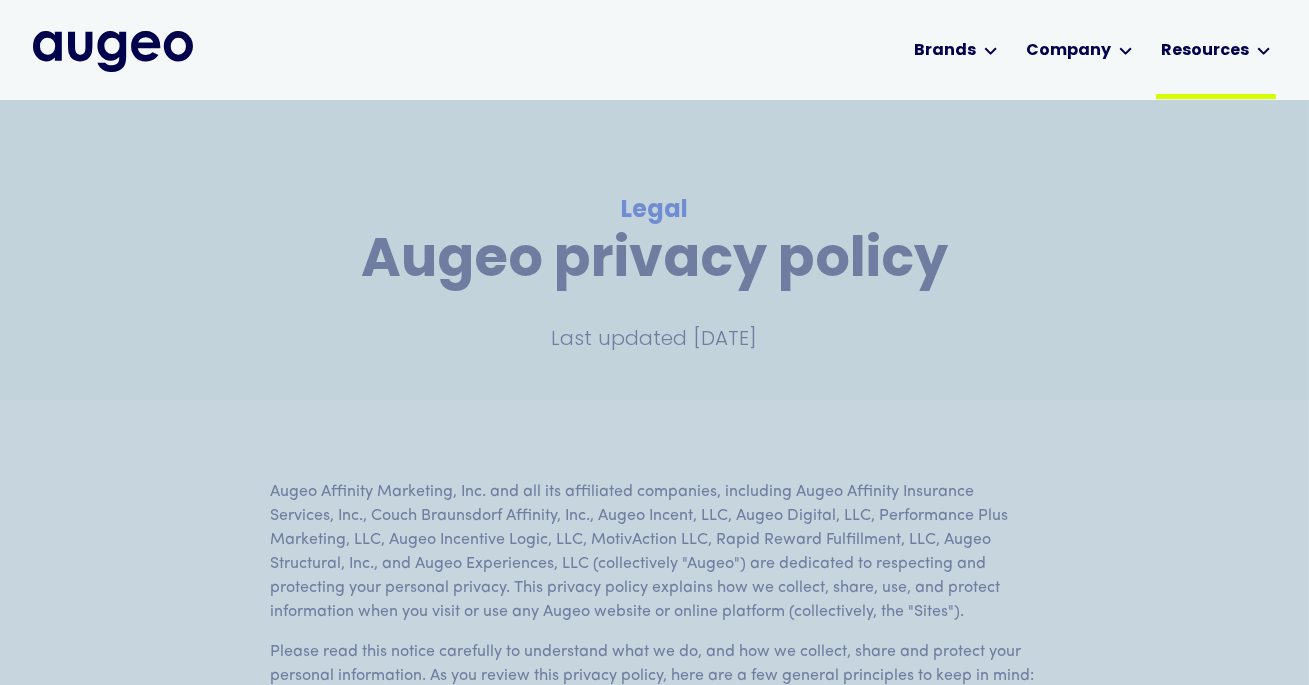 click on "Resources" at bounding box center [1205, 51] 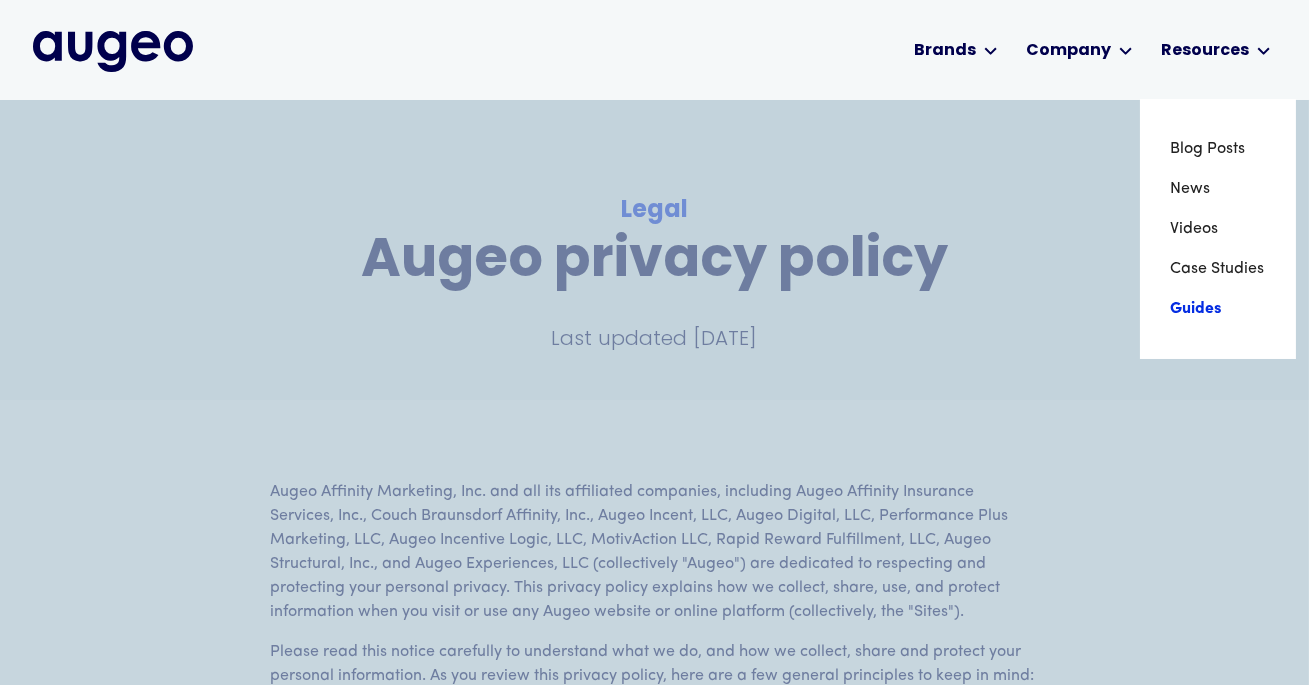 click on "Guides" at bounding box center (1218, 309) 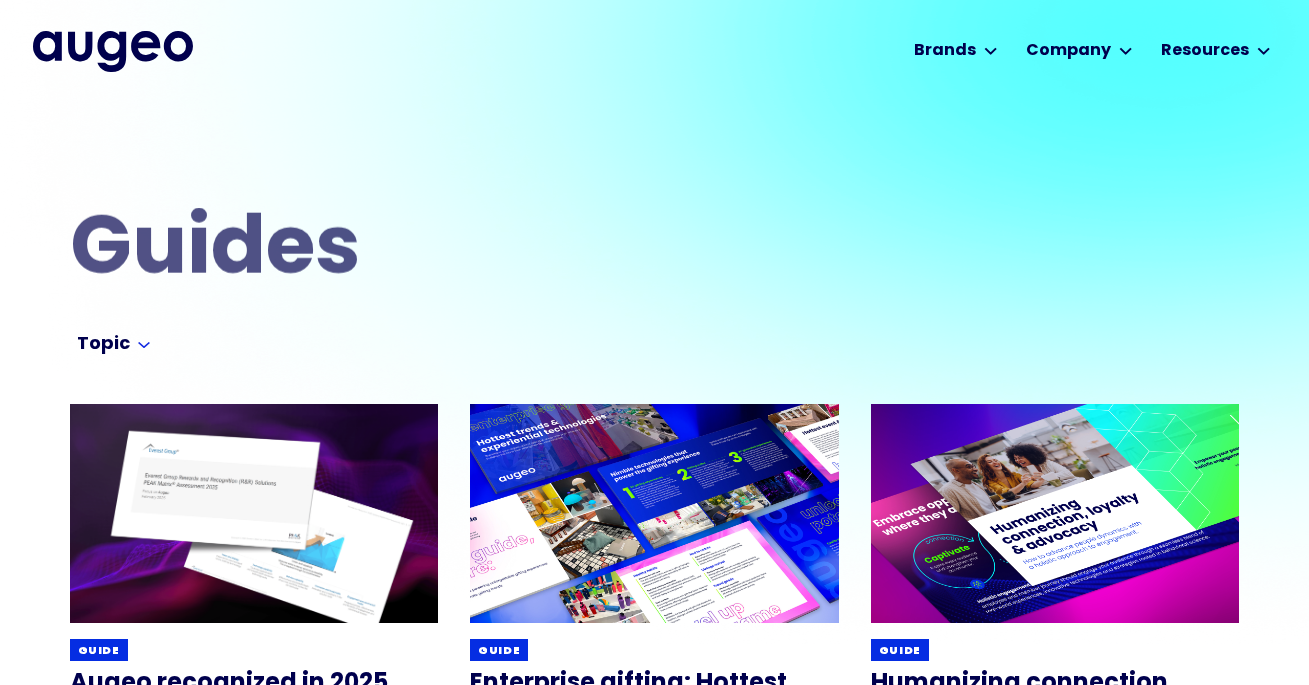 scroll, scrollTop: 0, scrollLeft: 0, axis: both 